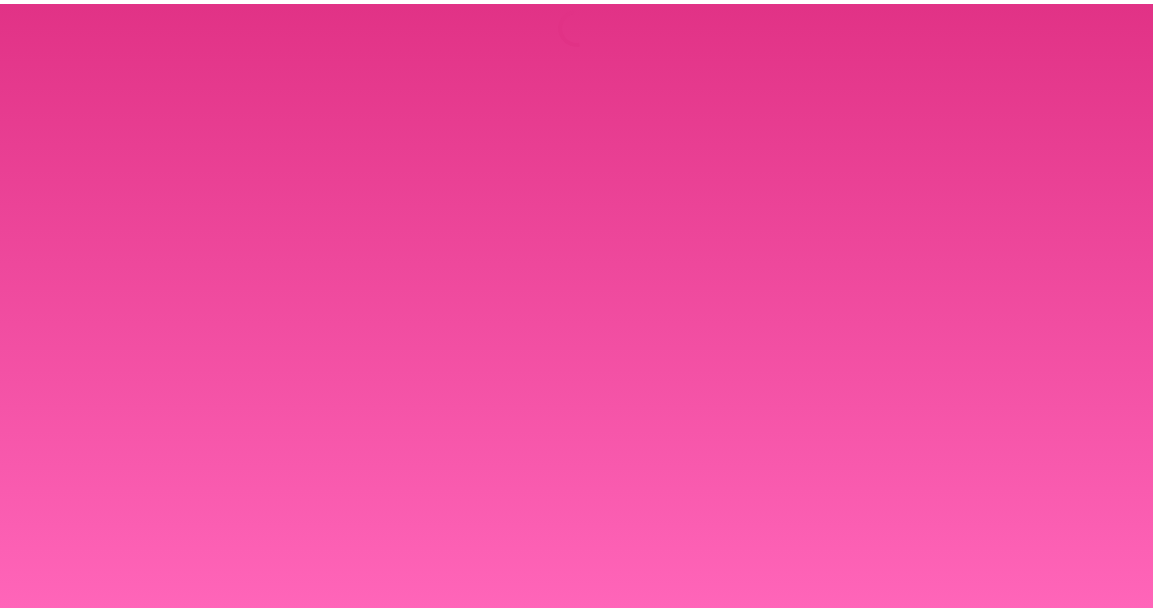 scroll, scrollTop: 0, scrollLeft: 0, axis: both 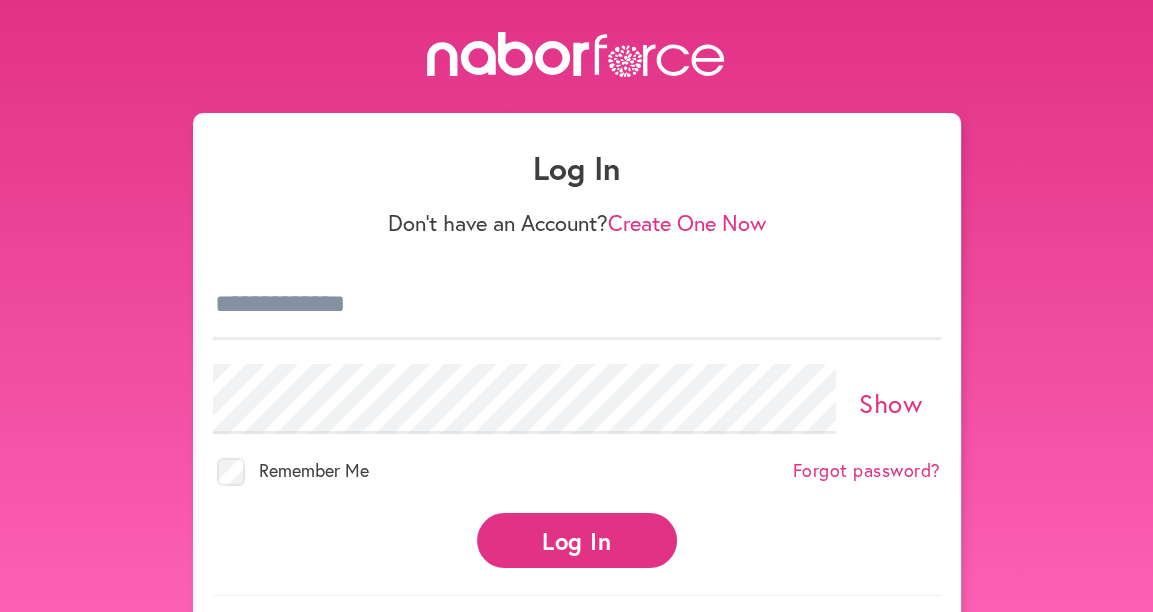 click at bounding box center (577, 305) 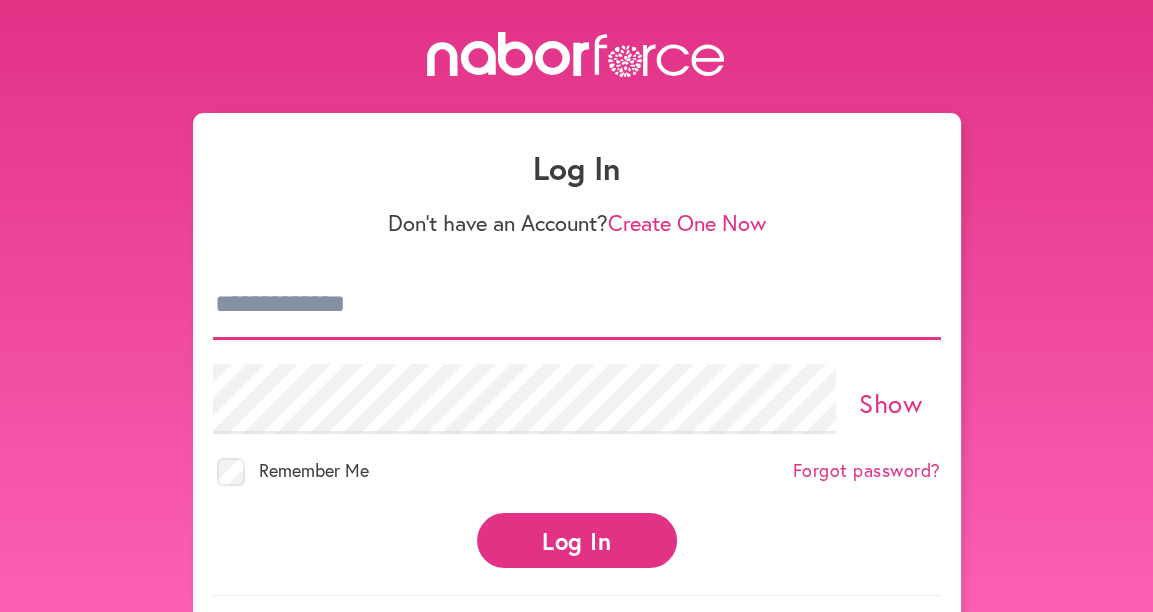 click at bounding box center (577, 305) 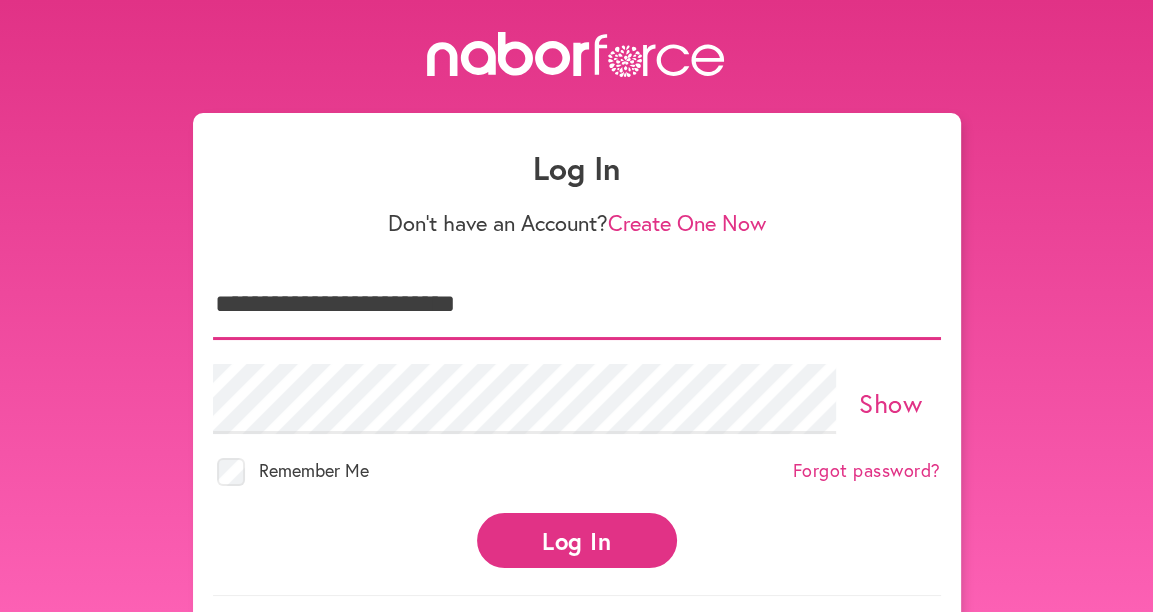 type on "**********" 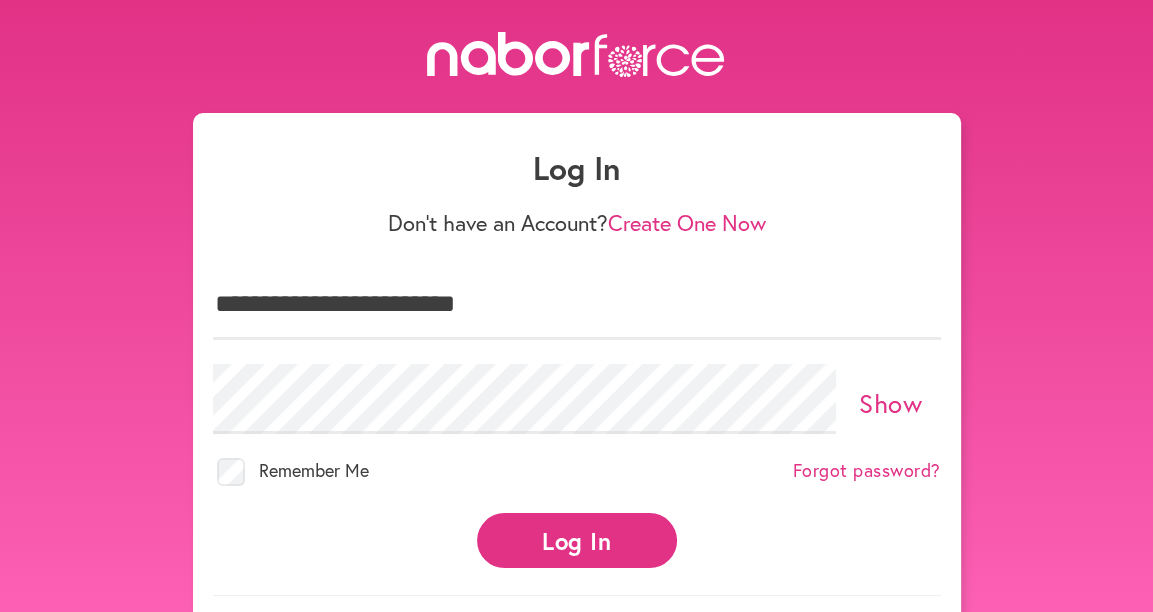 click on "Log In" at bounding box center [577, 540] 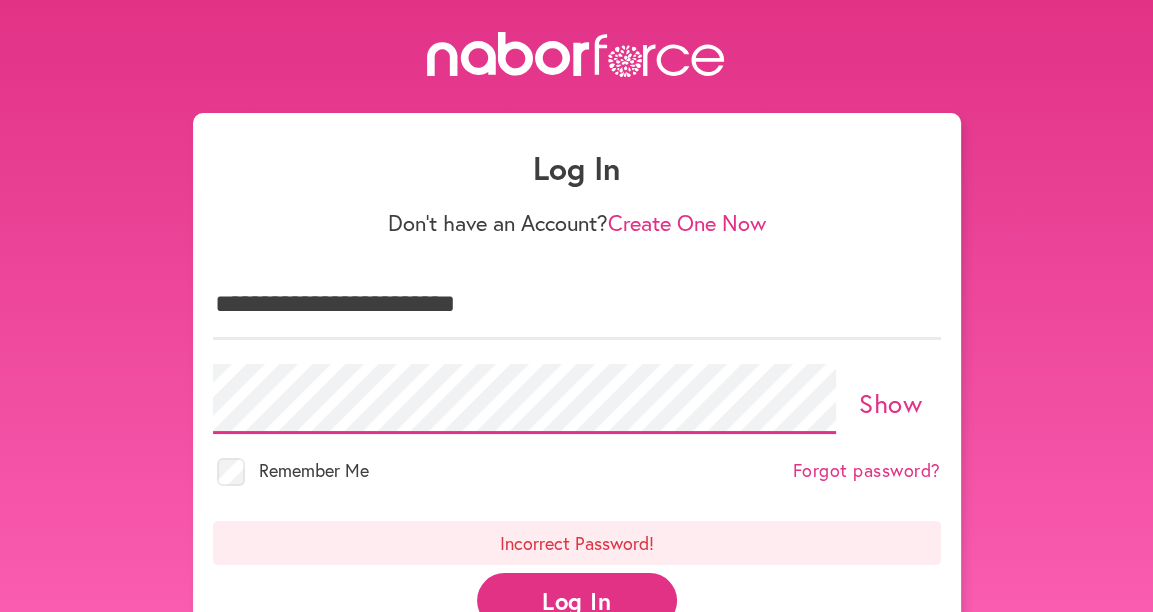 click on "**********" at bounding box center [576, 375] 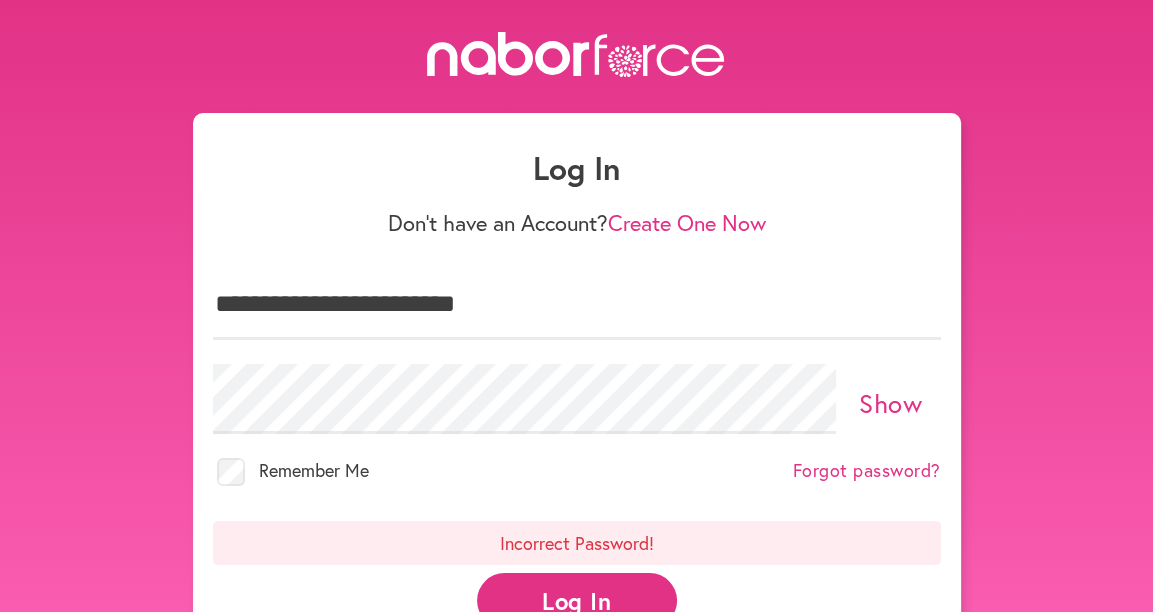 click on "Log In" at bounding box center [577, 600] 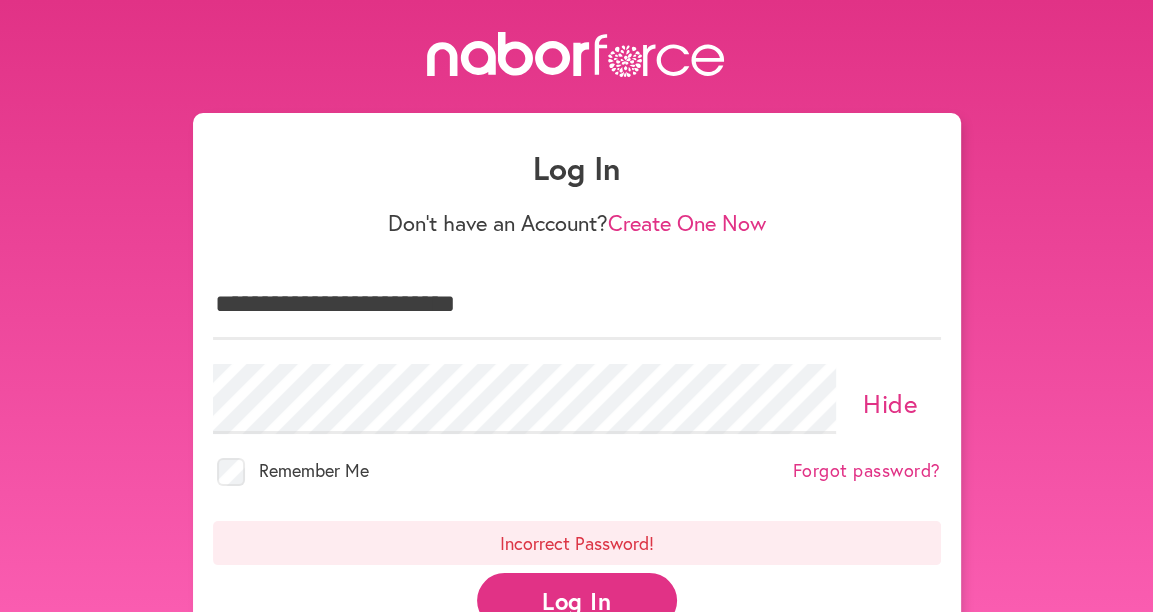 click on "Incorrect Password!" at bounding box center [577, 543] 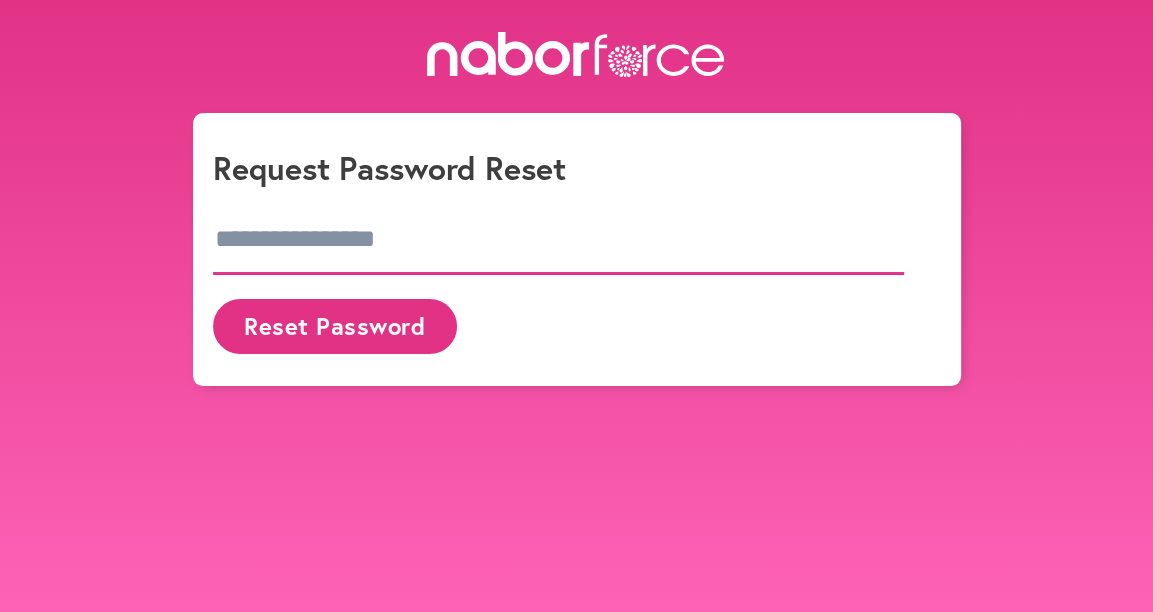 click at bounding box center (559, 240) 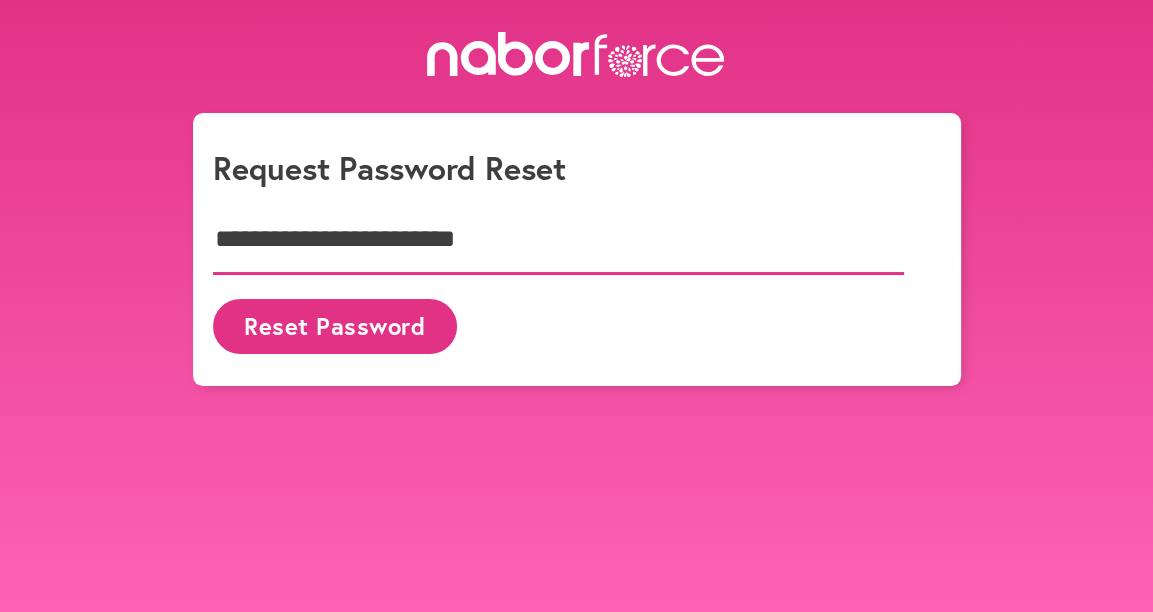 type on "**********" 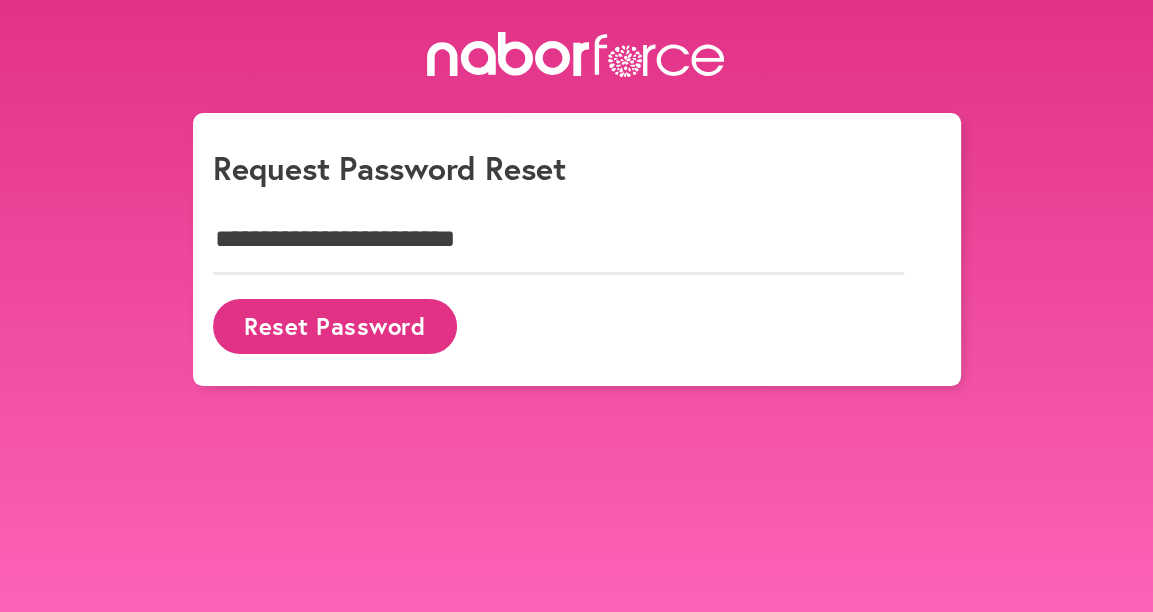 click on "Reset Password" at bounding box center [335, 326] 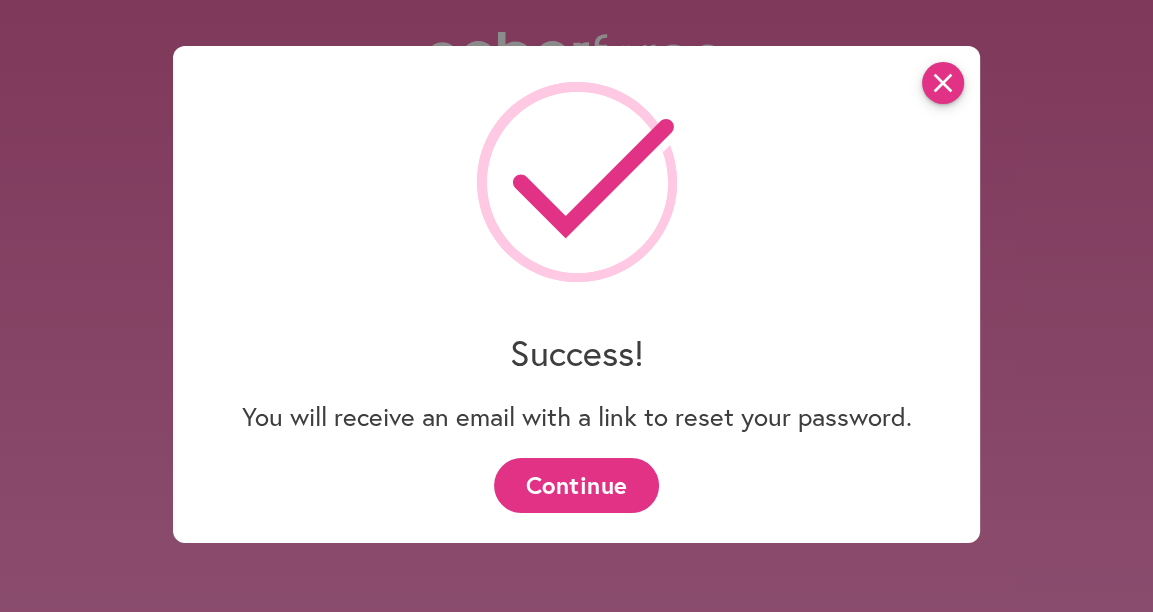 click on "close" at bounding box center [943, 83] 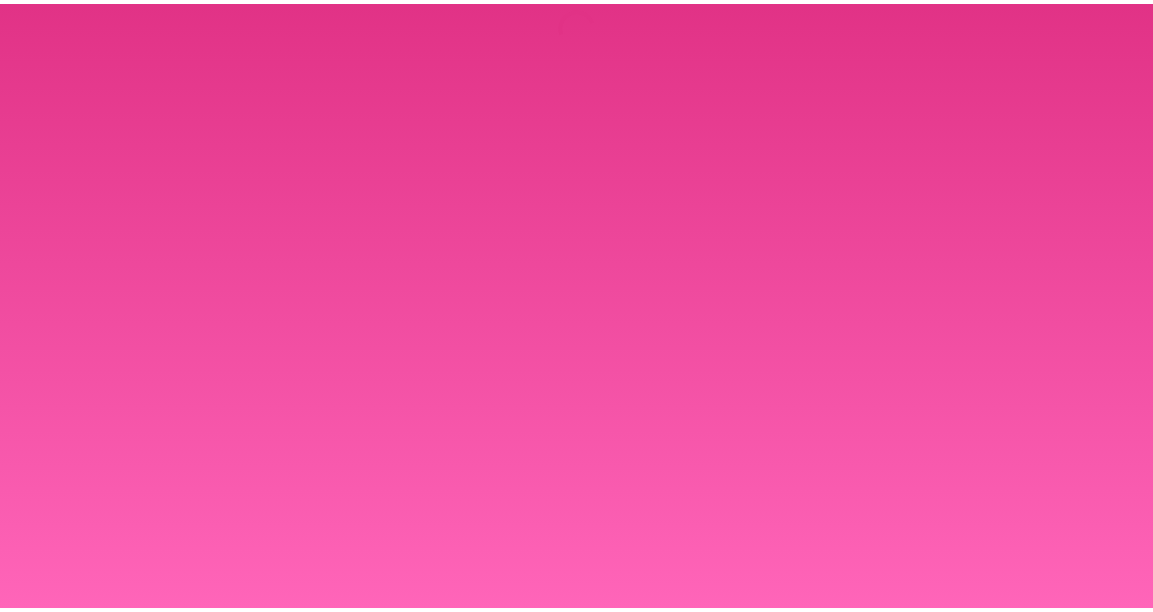 scroll, scrollTop: 0, scrollLeft: 0, axis: both 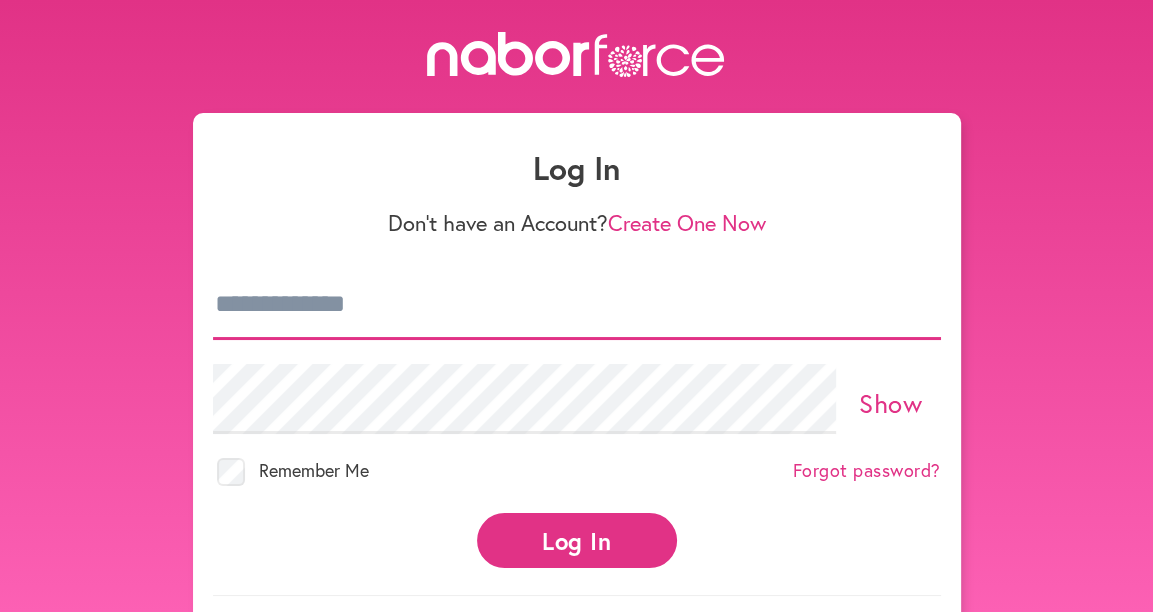 click at bounding box center [577, 305] 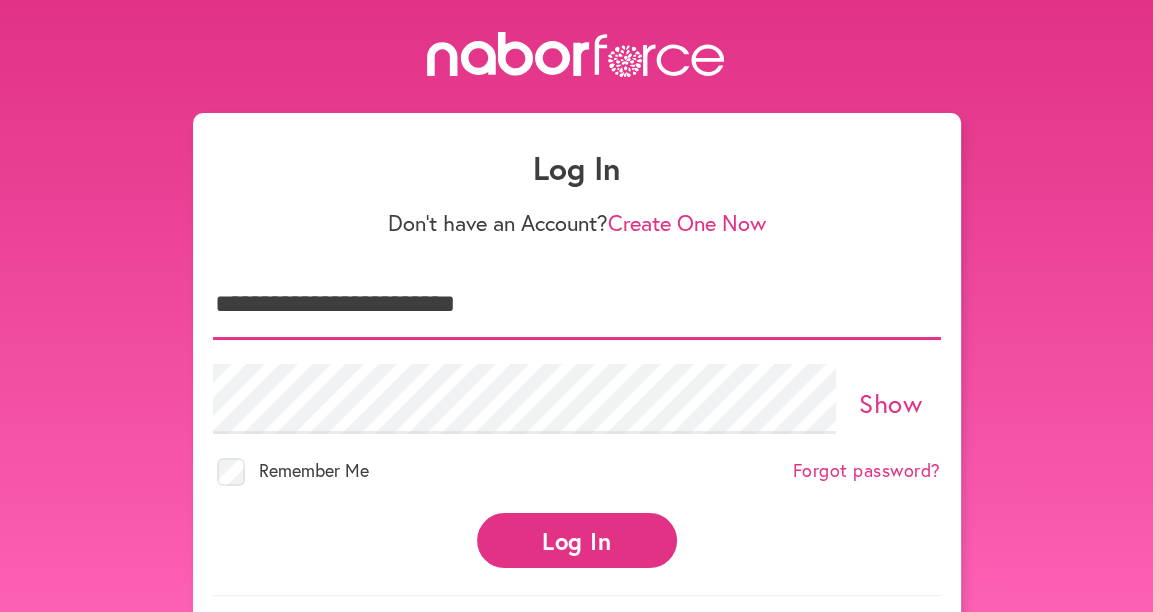 type on "**********" 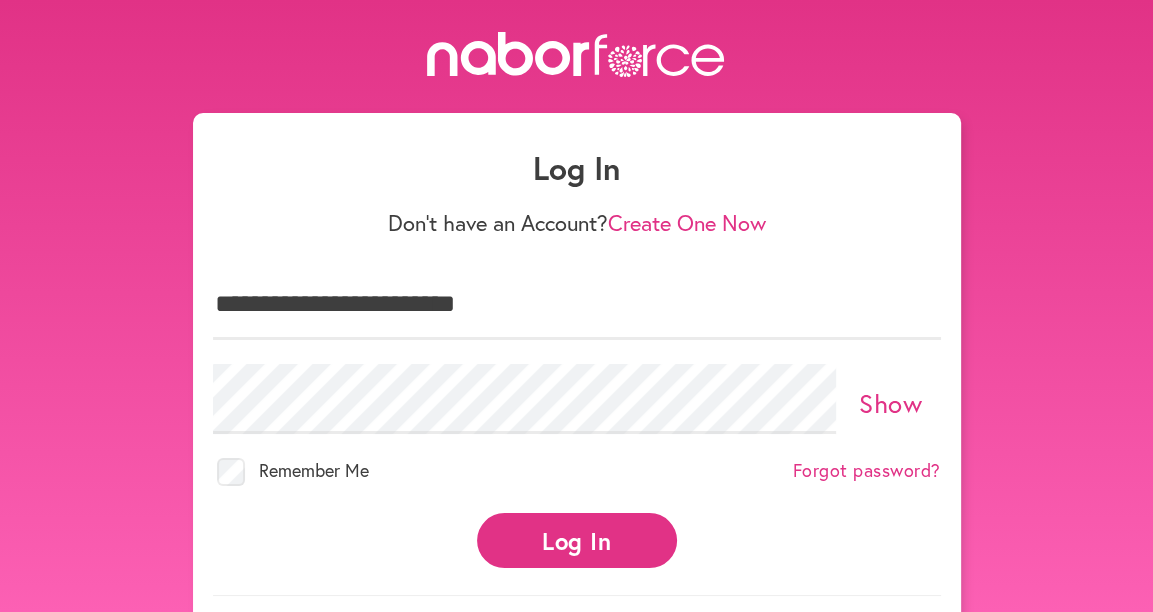 click on "Log In" at bounding box center (577, 540) 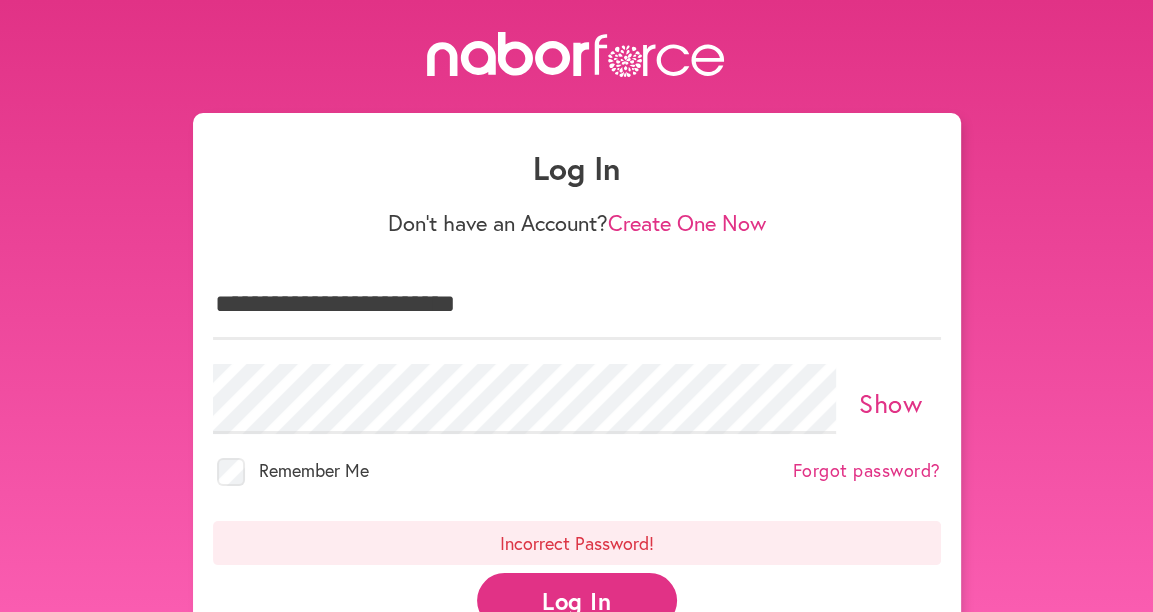 click on "Remember Me" at bounding box center (314, 470) 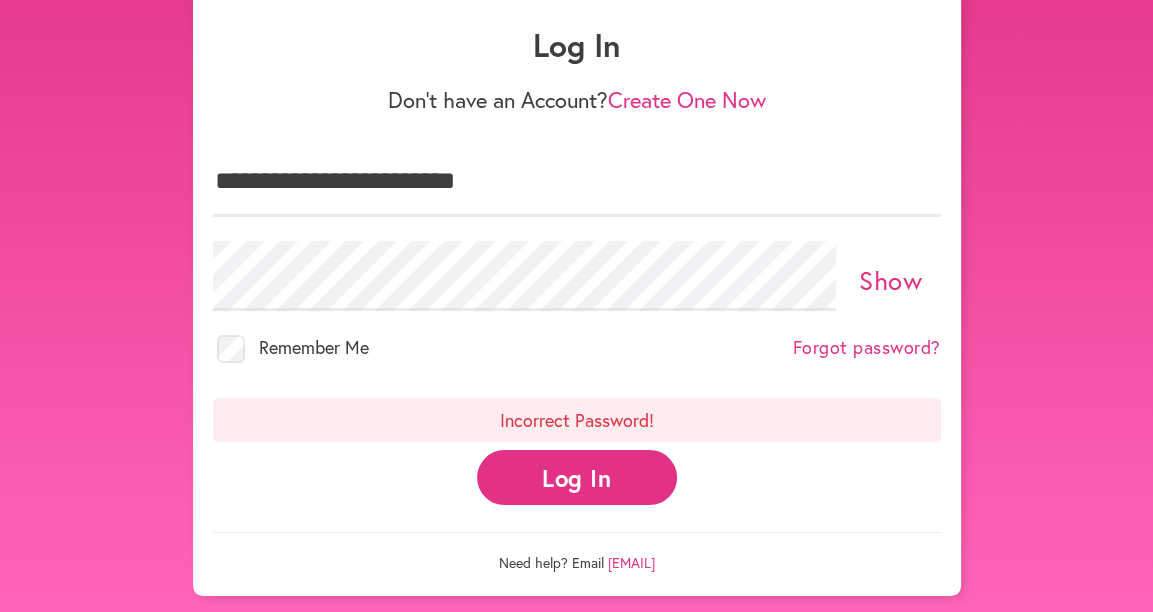 scroll, scrollTop: 124, scrollLeft: 0, axis: vertical 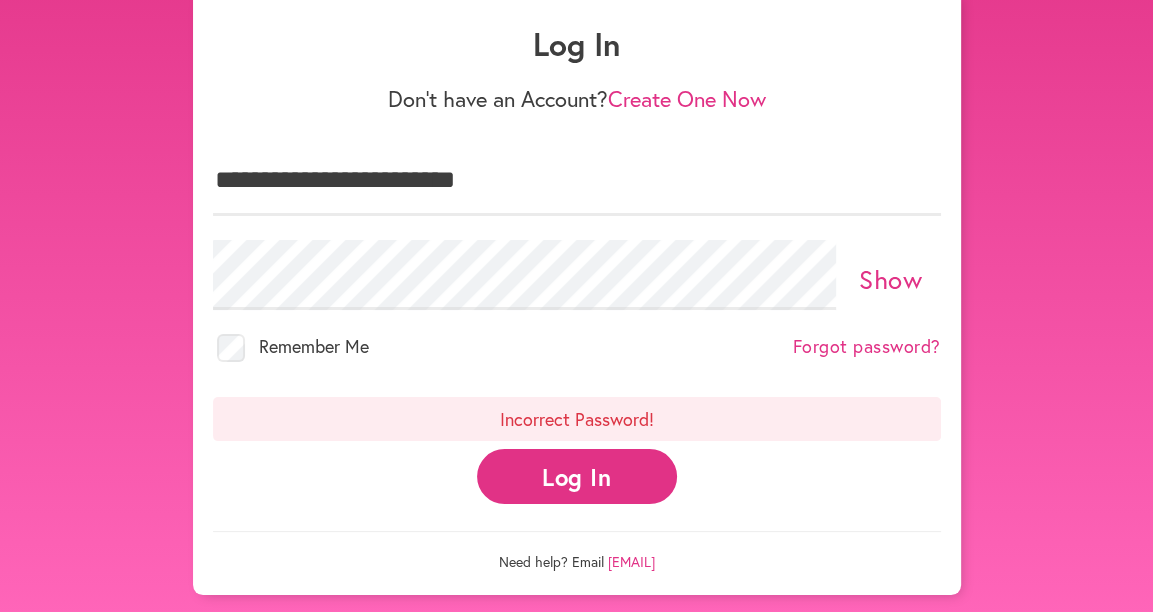 click on "Incorrect Password!" at bounding box center (577, 419) 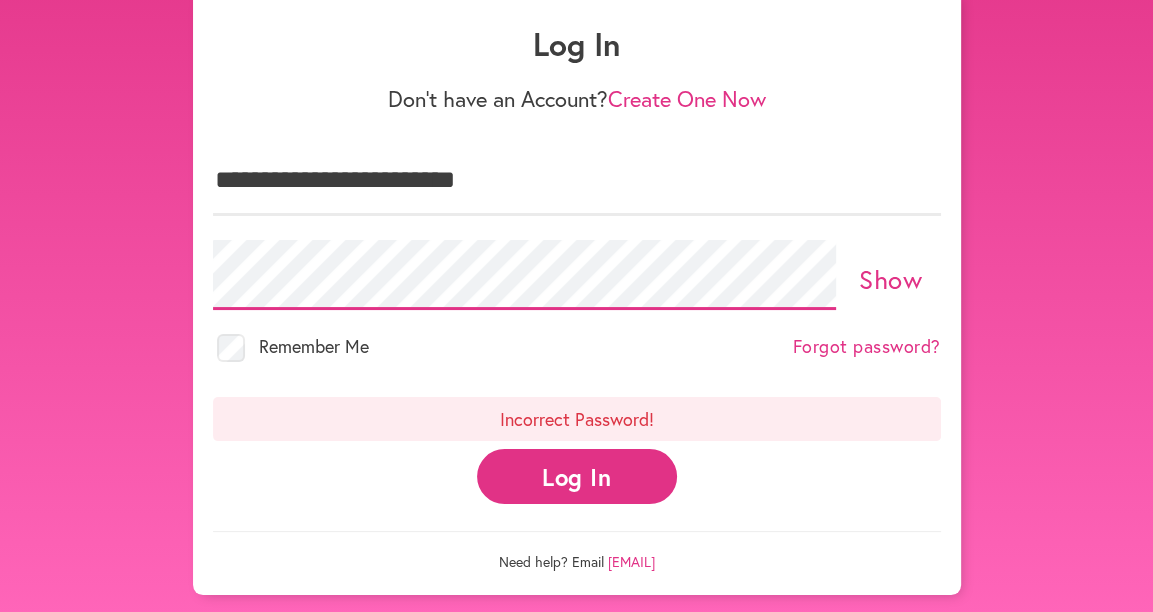 click on "**********" at bounding box center [576, 251] 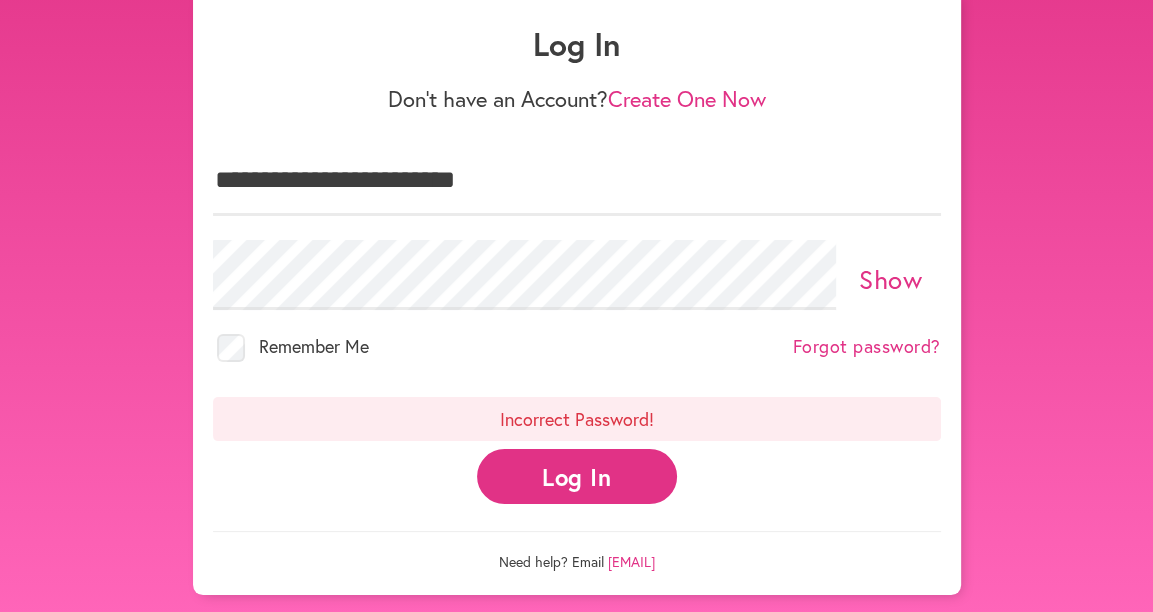 click on "Log In" at bounding box center [577, 476] 